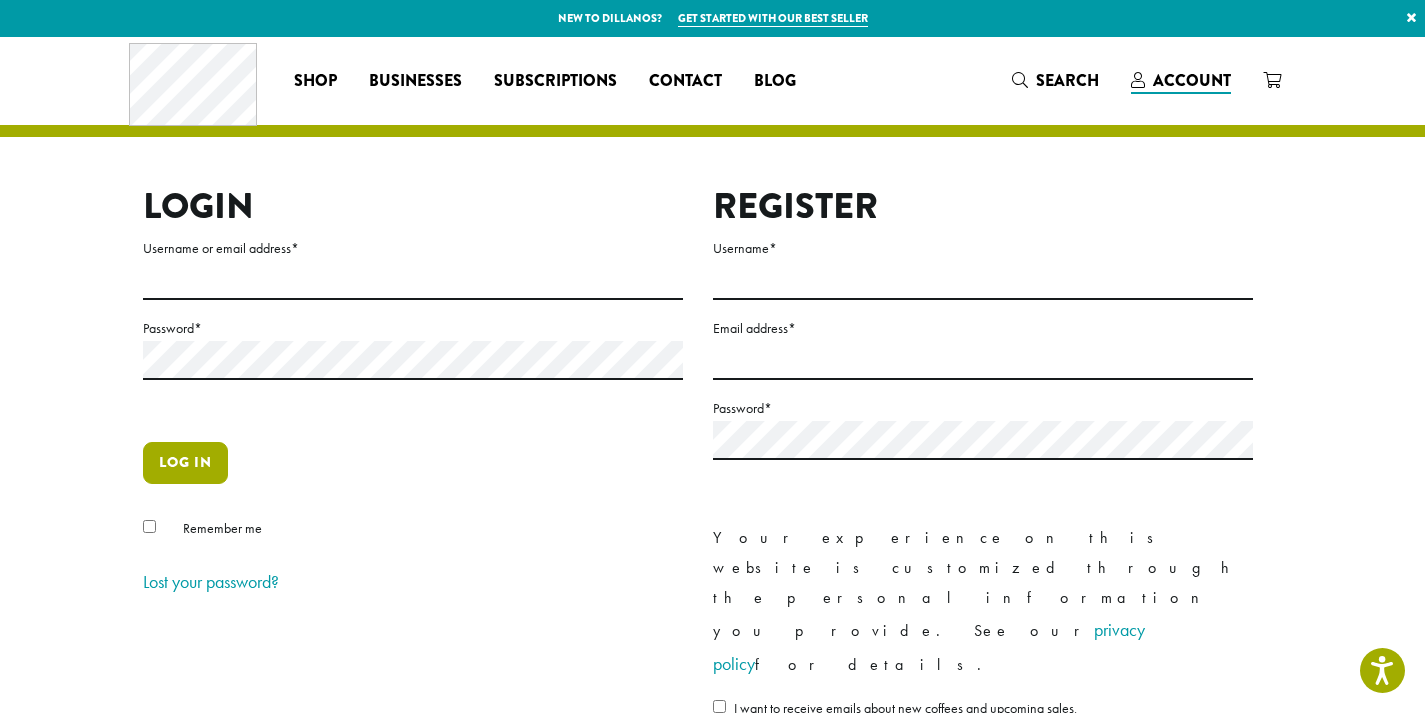 scroll, scrollTop: 0, scrollLeft: 0, axis: both 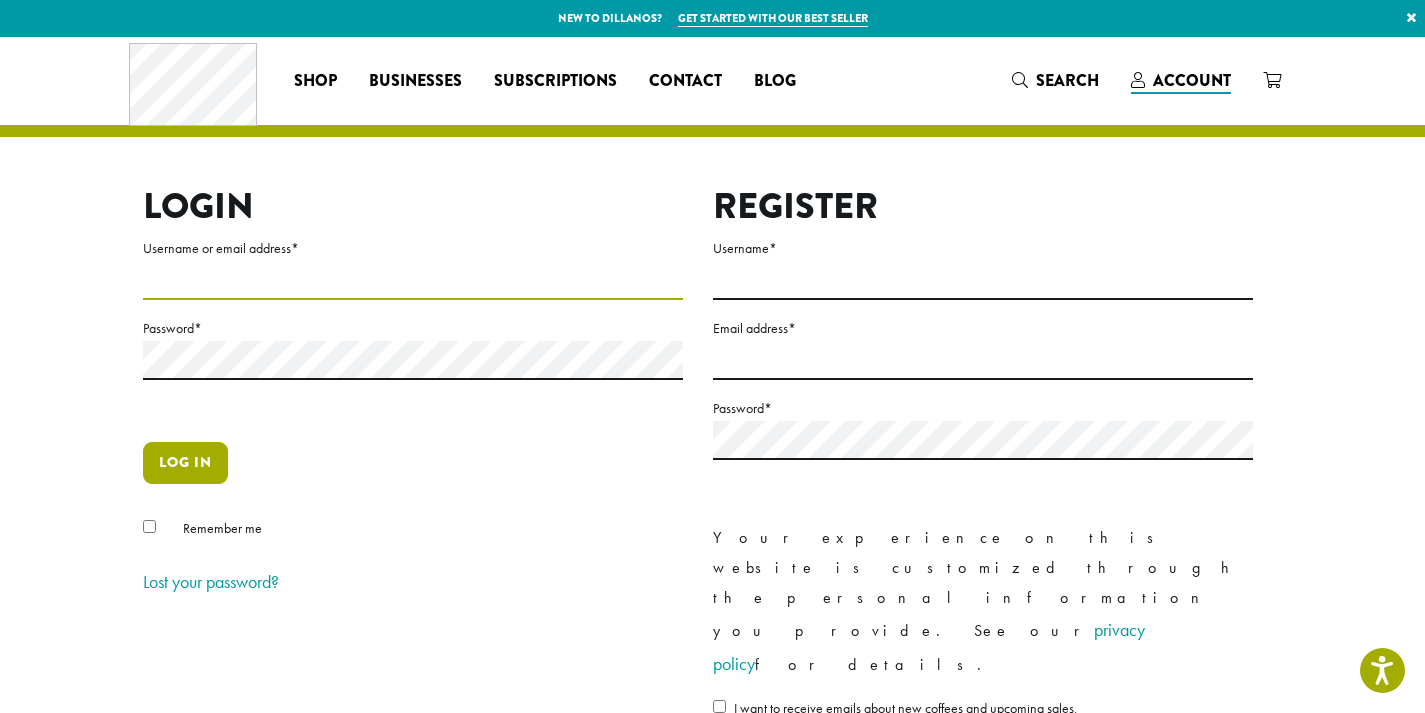 type on "**********" 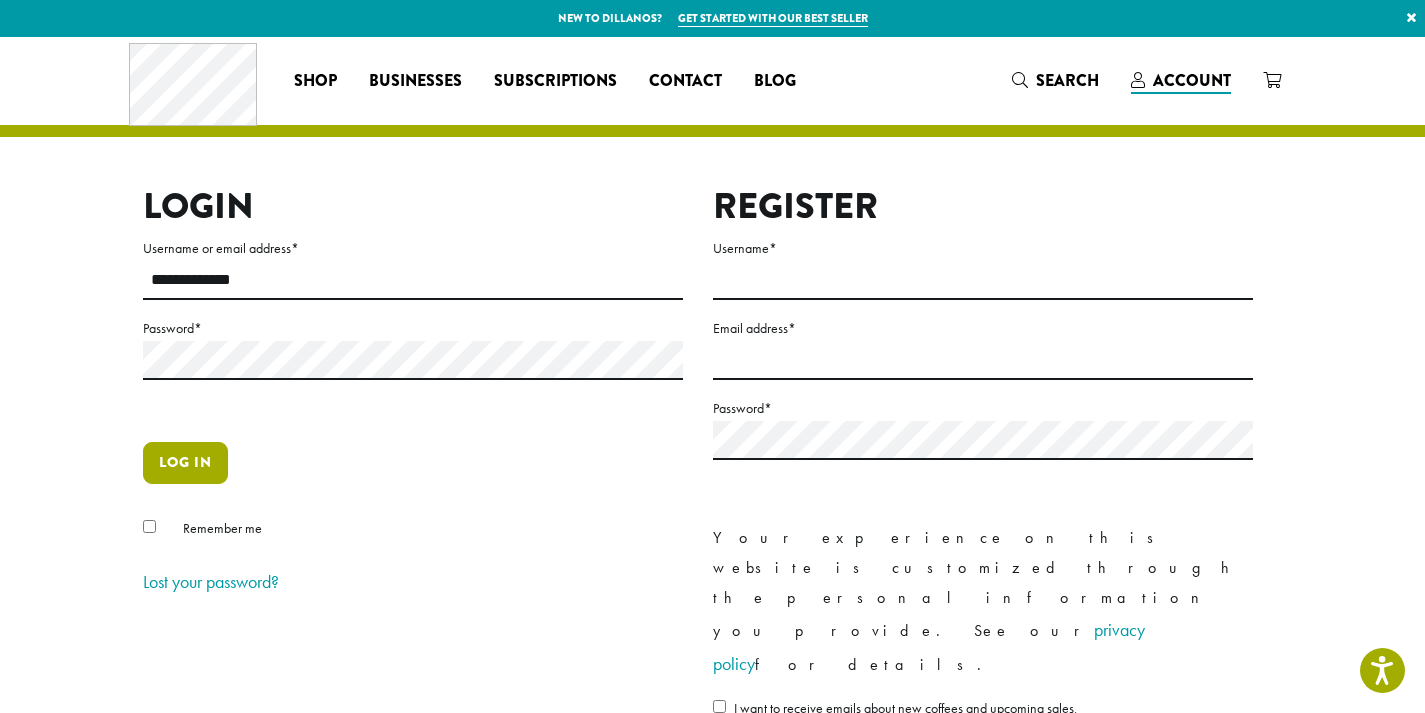 click on "Log in" at bounding box center (185, 463) 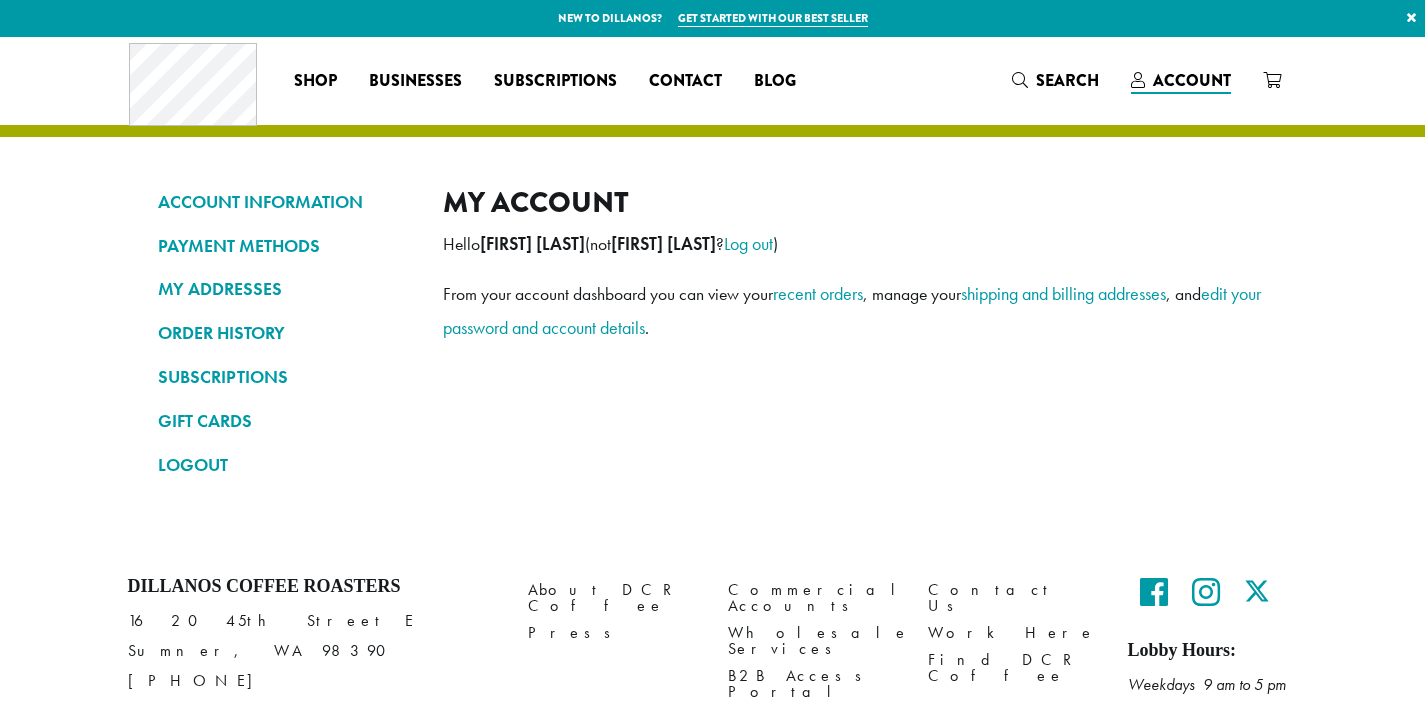 scroll, scrollTop: 0, scrollLeft: 0, axis: both 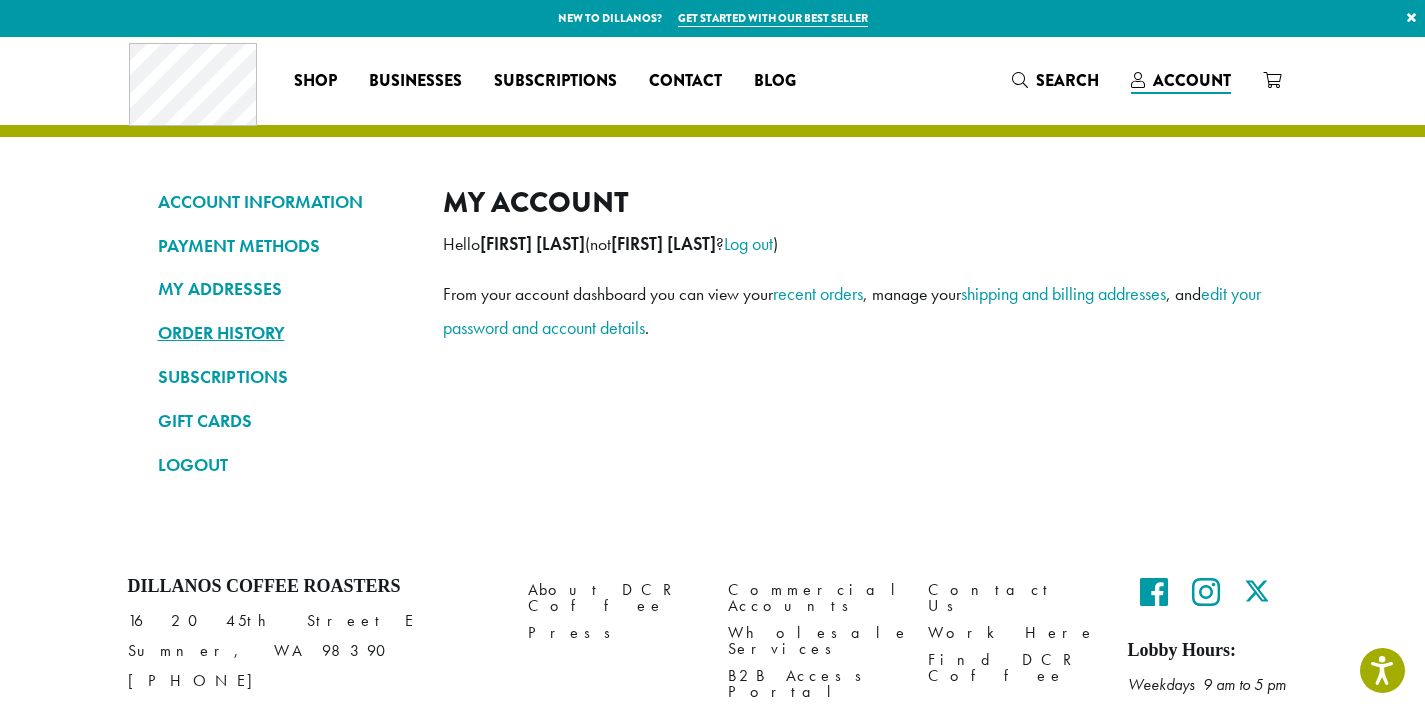 click on "ORDER HISTORY" at bounding box center (285, 333) 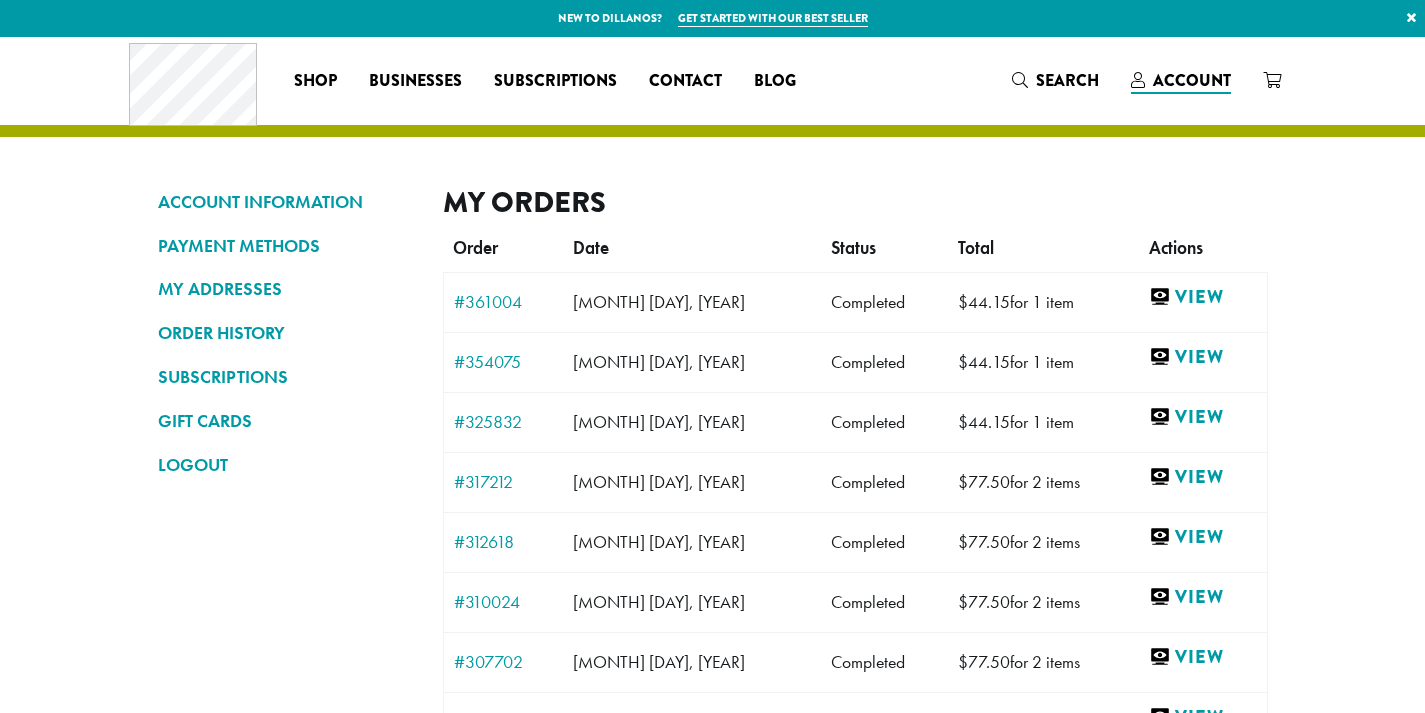 scroll, scrollTop: 0, scrollLeft: 0, axis: both 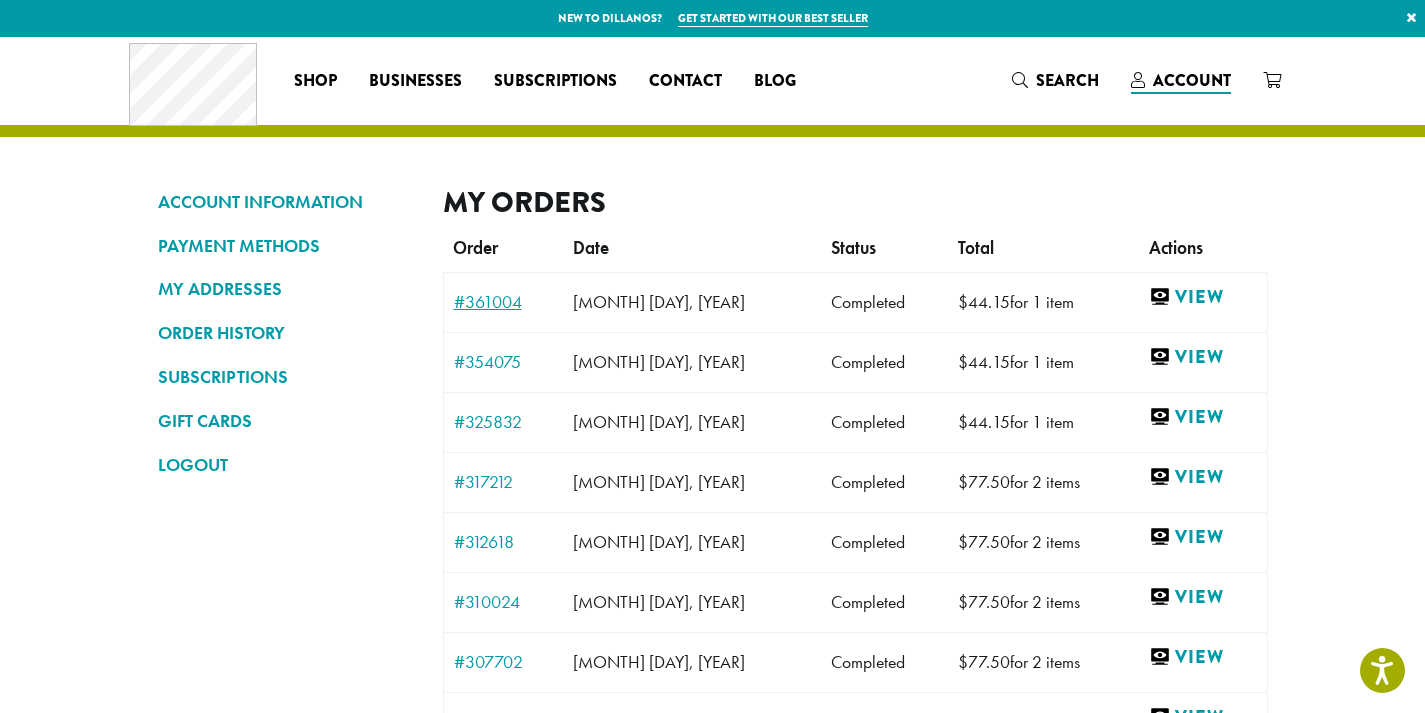 click on "#361004" at bounding box center [504, 302] 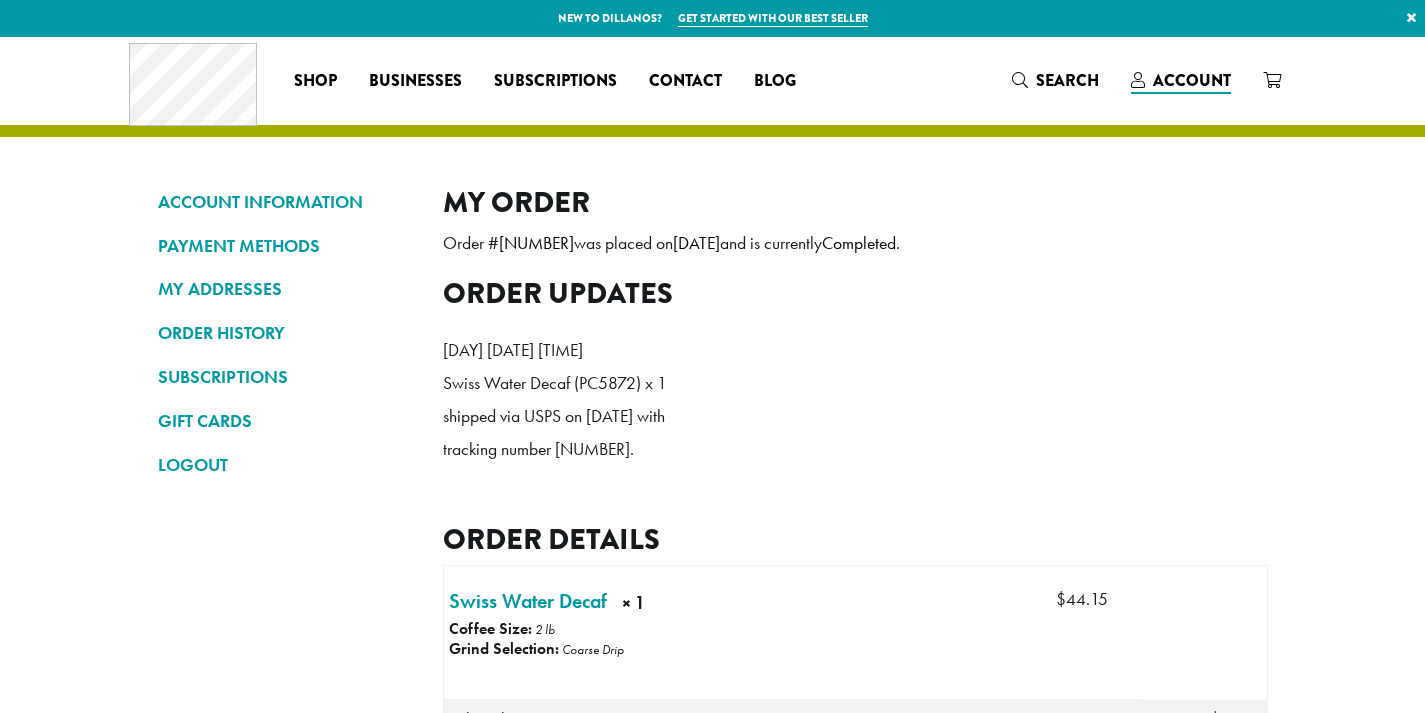 scroll, scrollTop: 0, scrollLeft: 0, axis: both 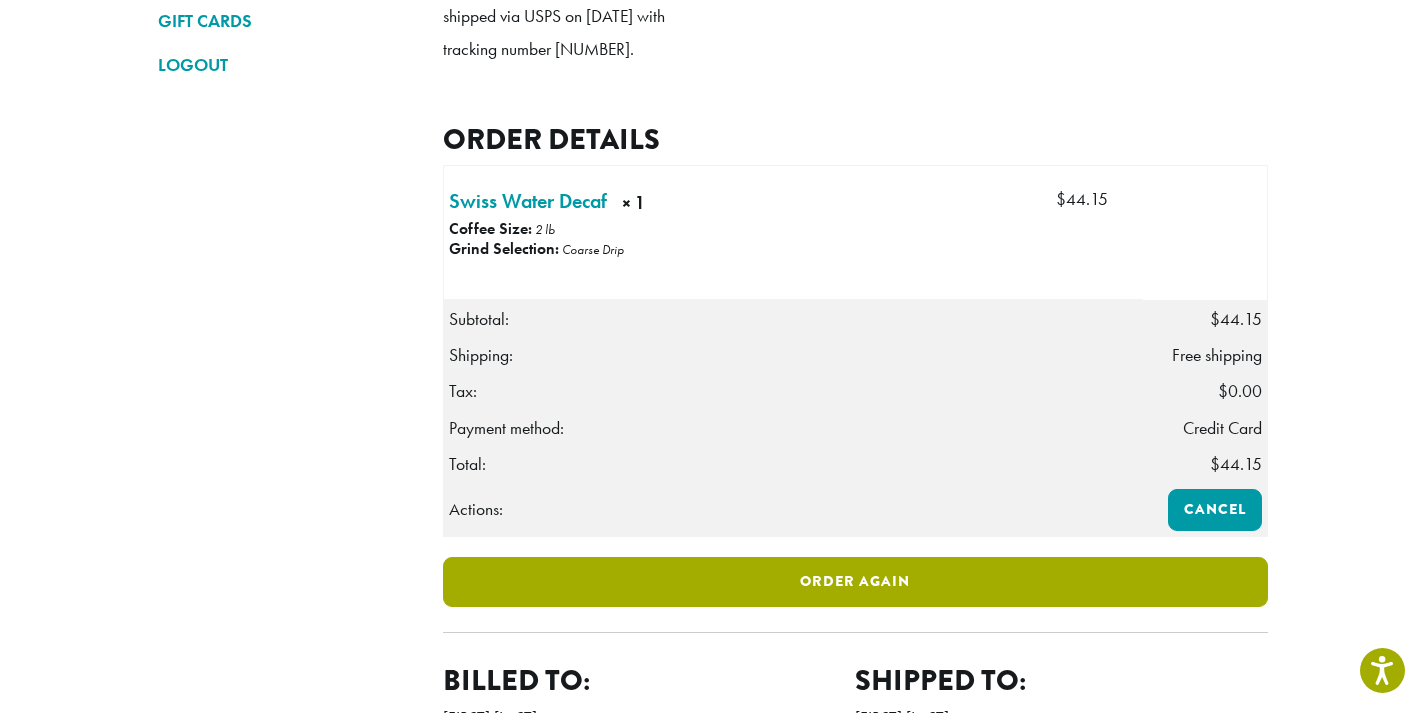 click on "Order again" at bounding box center [855, 582] 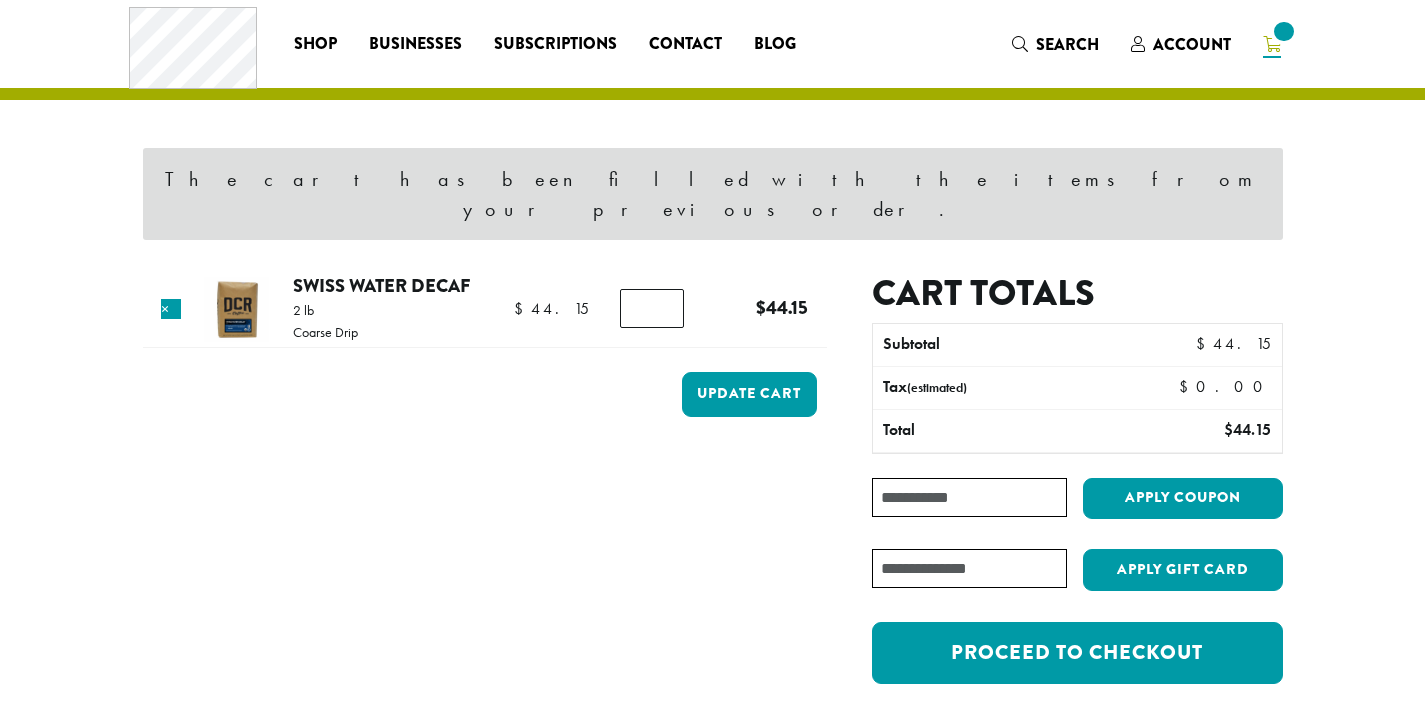 scroll, scrollTop: 0, scrollLeft: 0, axis: both 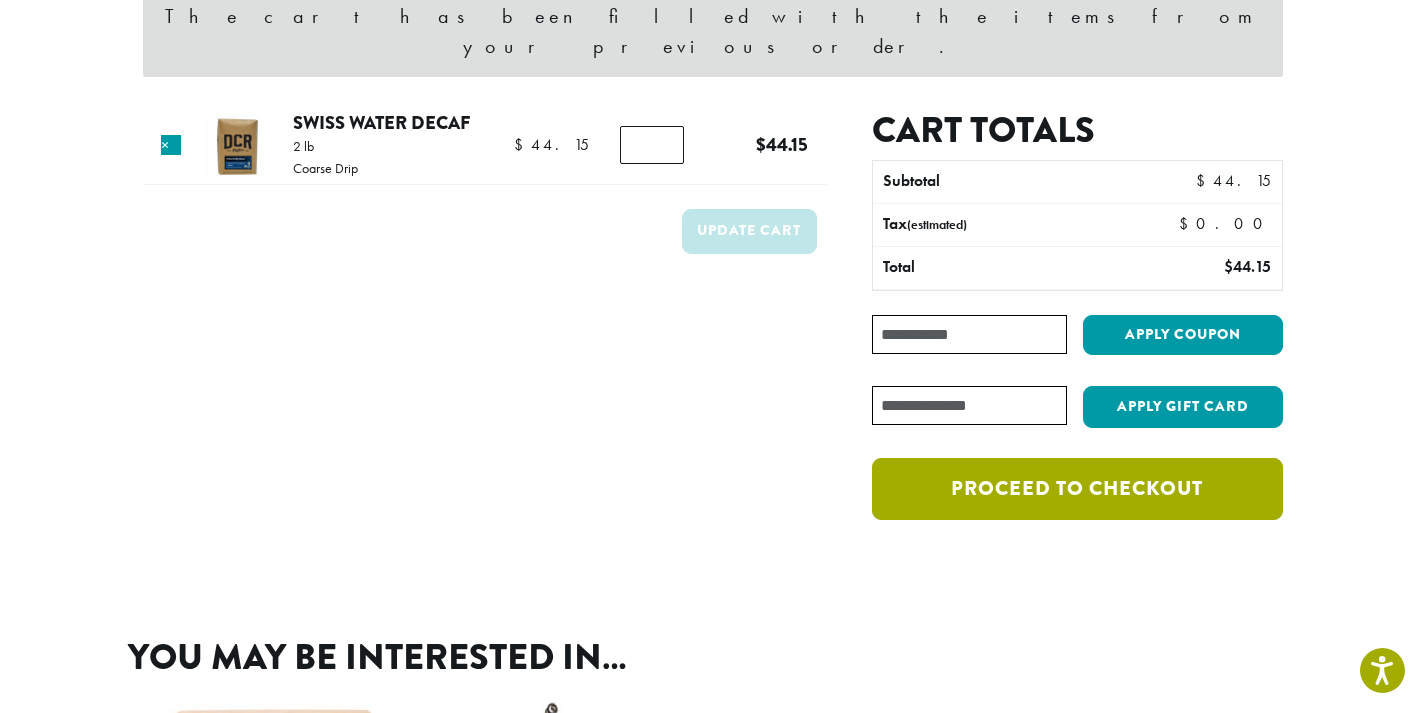 click on "Proceed to checkout" at bounding box center [1077, 489] 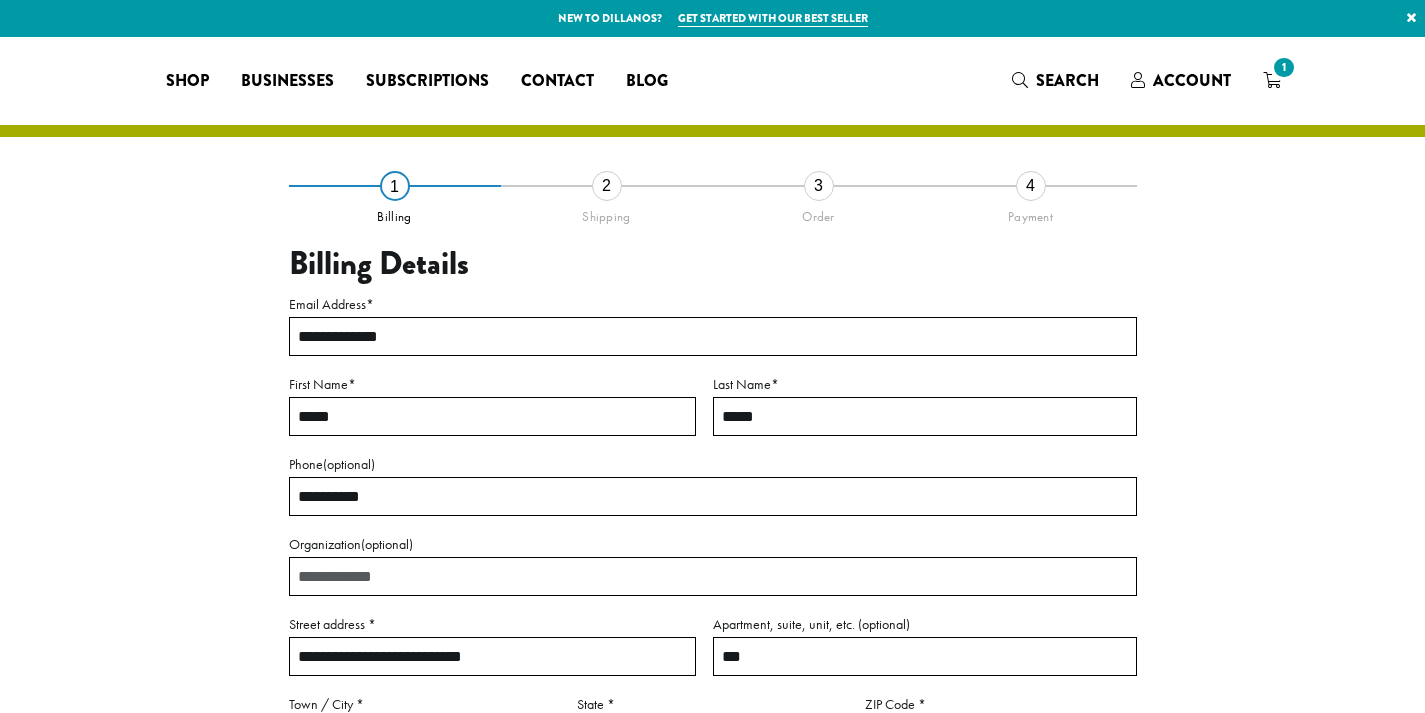 select on "**" 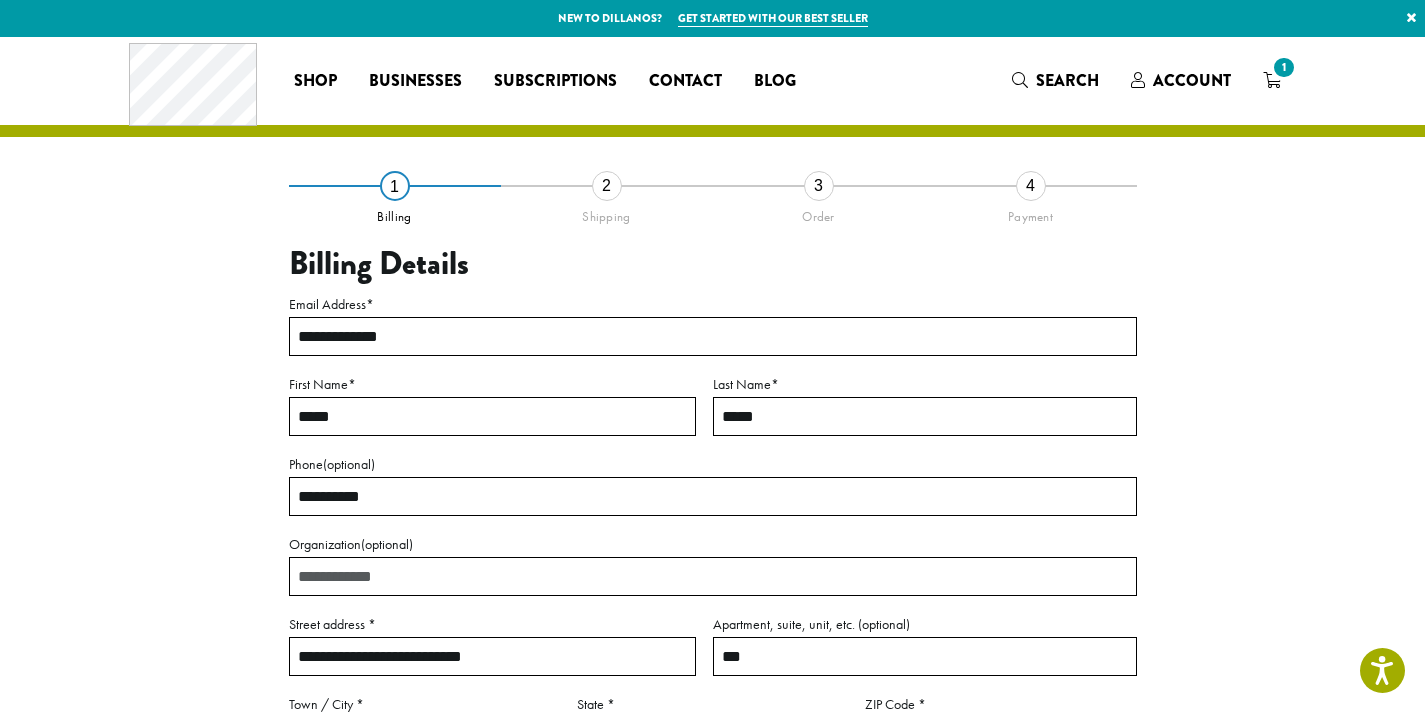 scroll, scrollTop: 0, scrollLeft: 0, axis: both 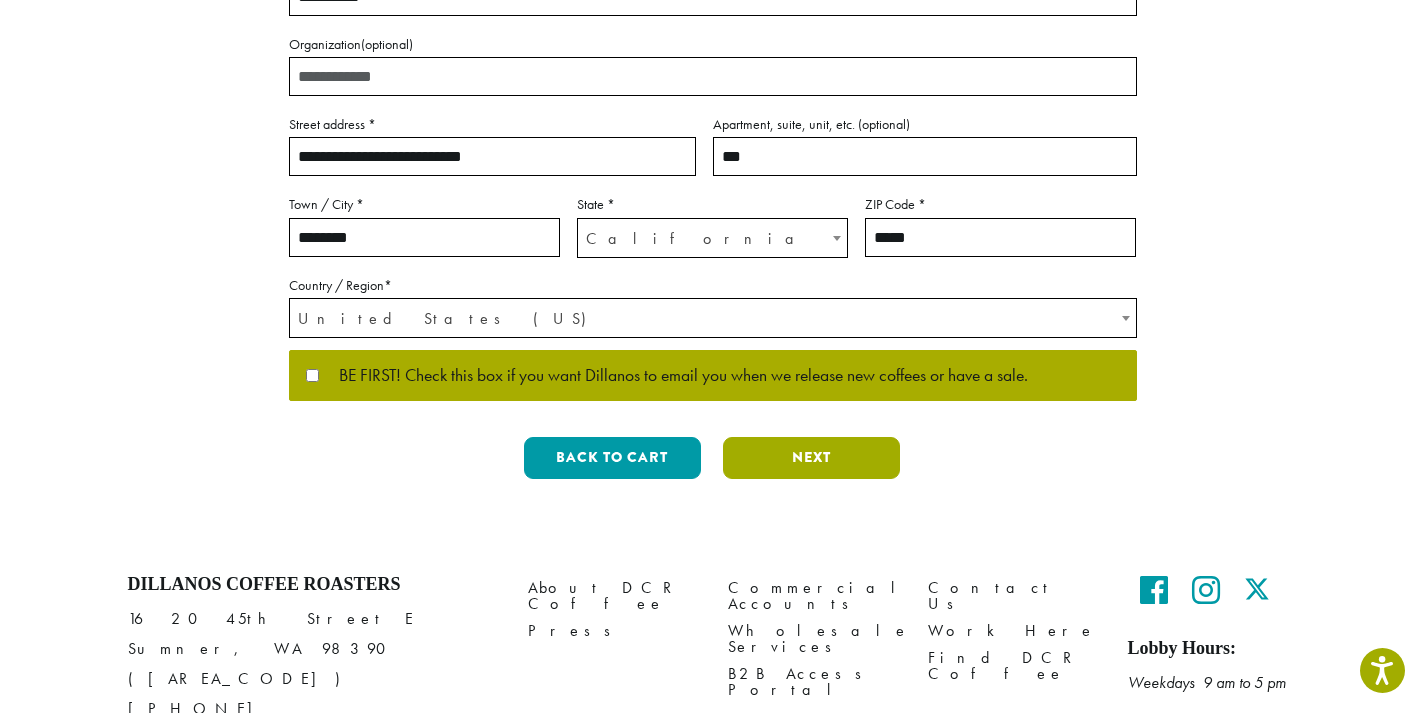 click on "Next" at bounding box center [811, 458] 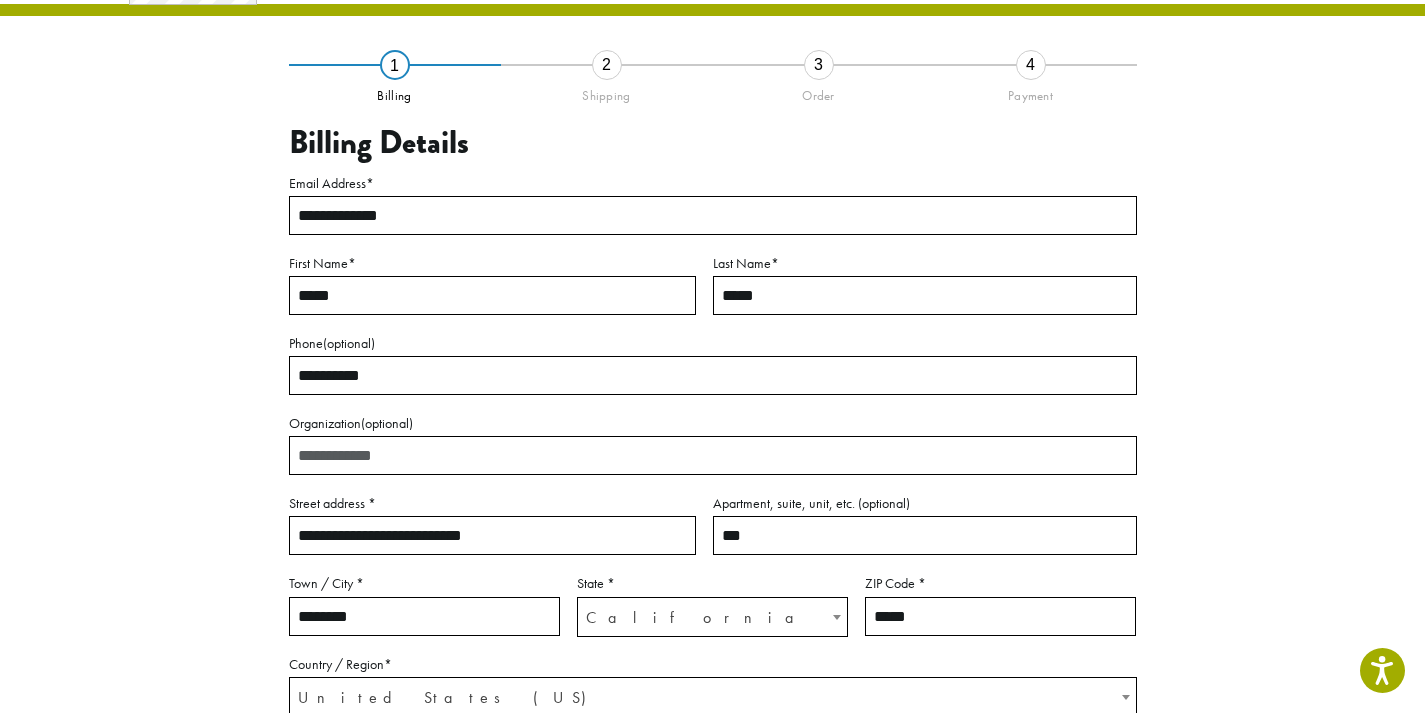 scroll, scrollTop: 115, scrollLeft: 0, axis: vertical 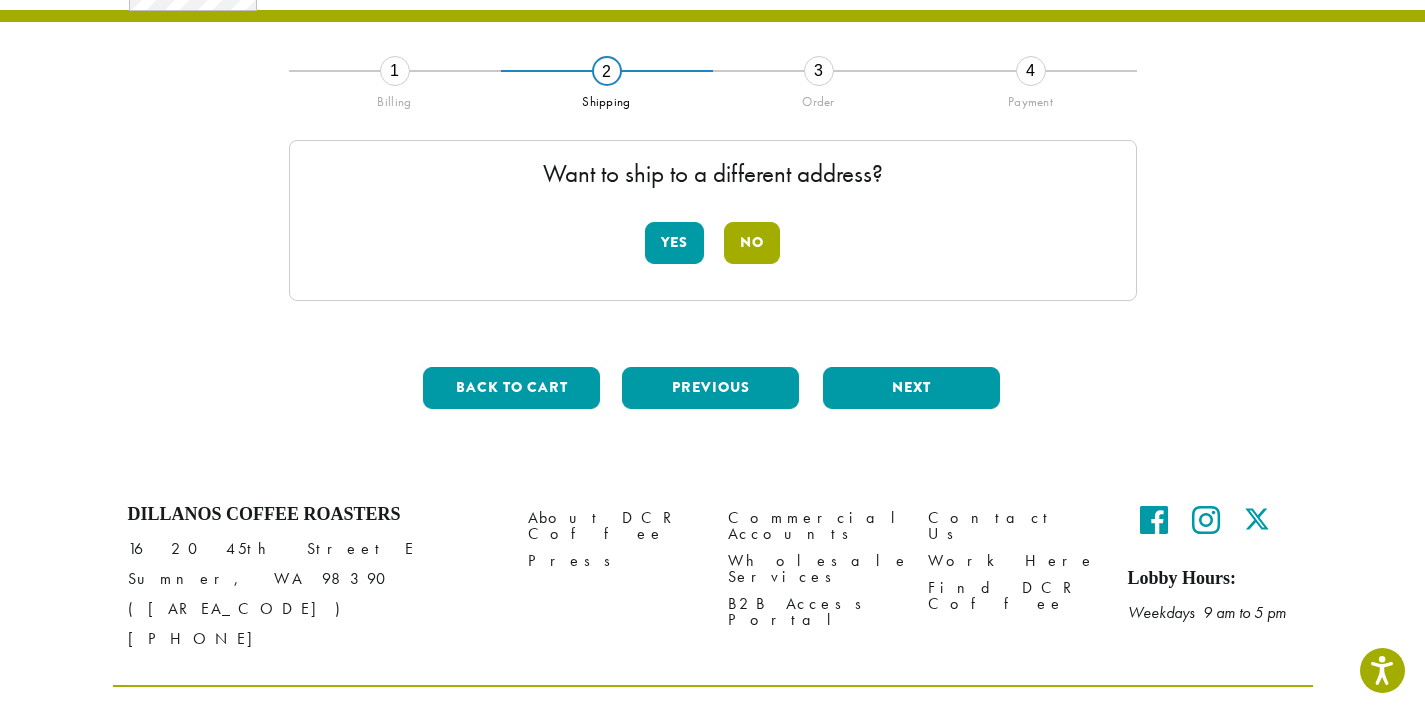click on "No" at bounding box center (752, 243) 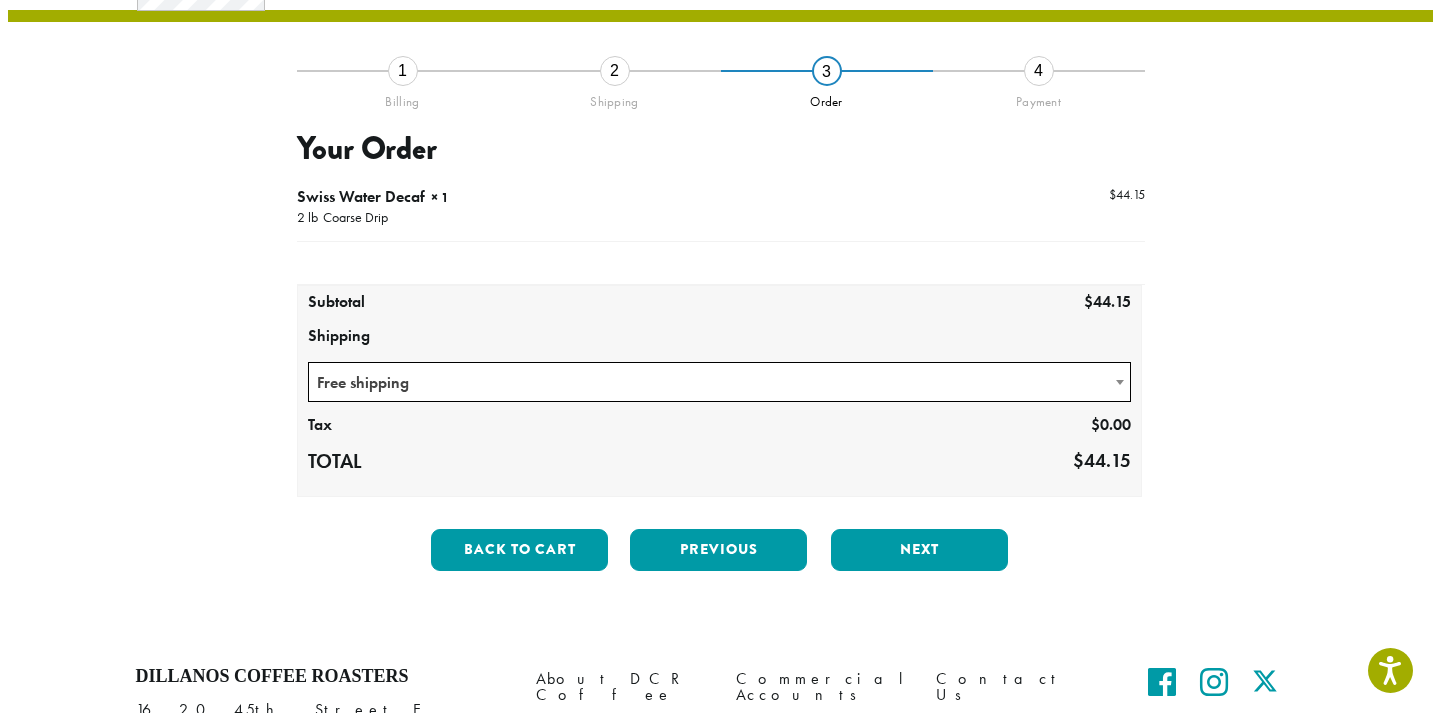 scroll, scrollTop: 215, scrollLeft: 0, axis: vertical 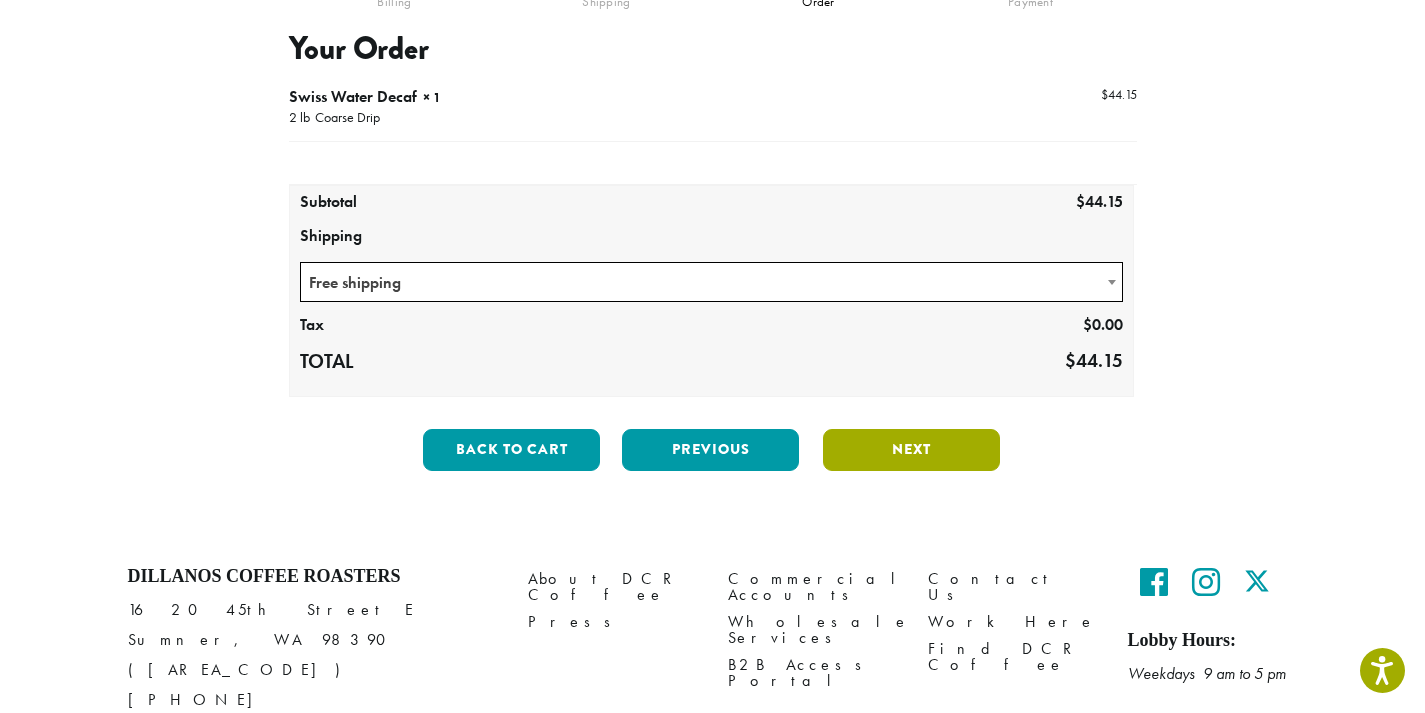 click on "Next" at bounding box center [911, 450] 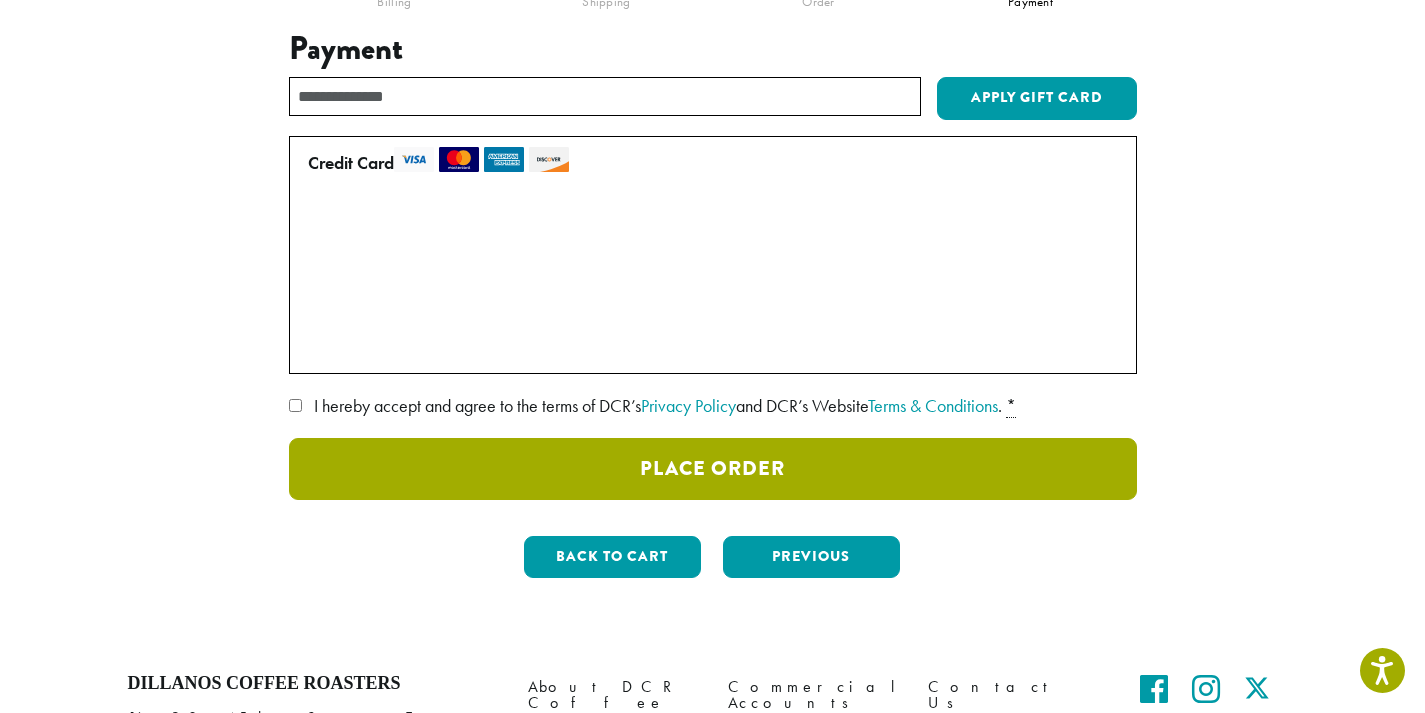 click on "Place Order" at bounding box center (713, 469) 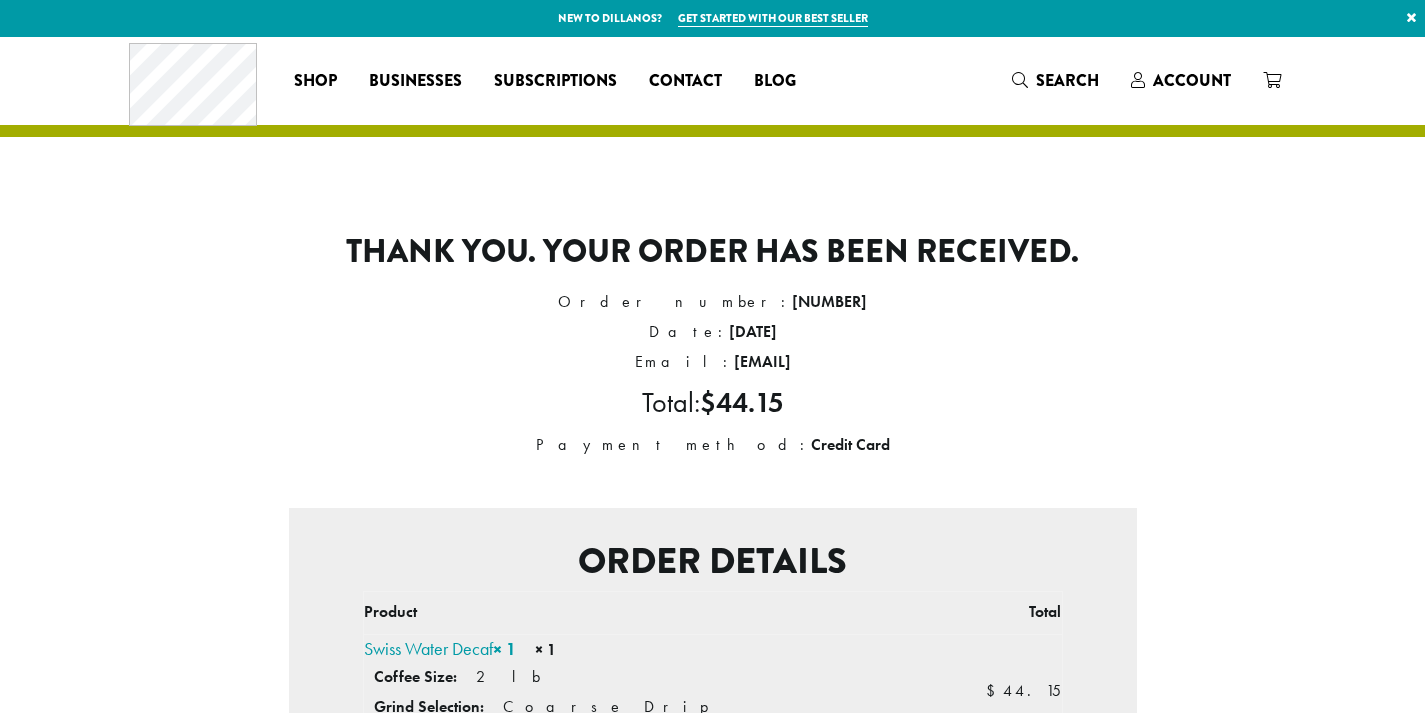scroll, scrollTop: 0, scrollLeft: 0, axis: both 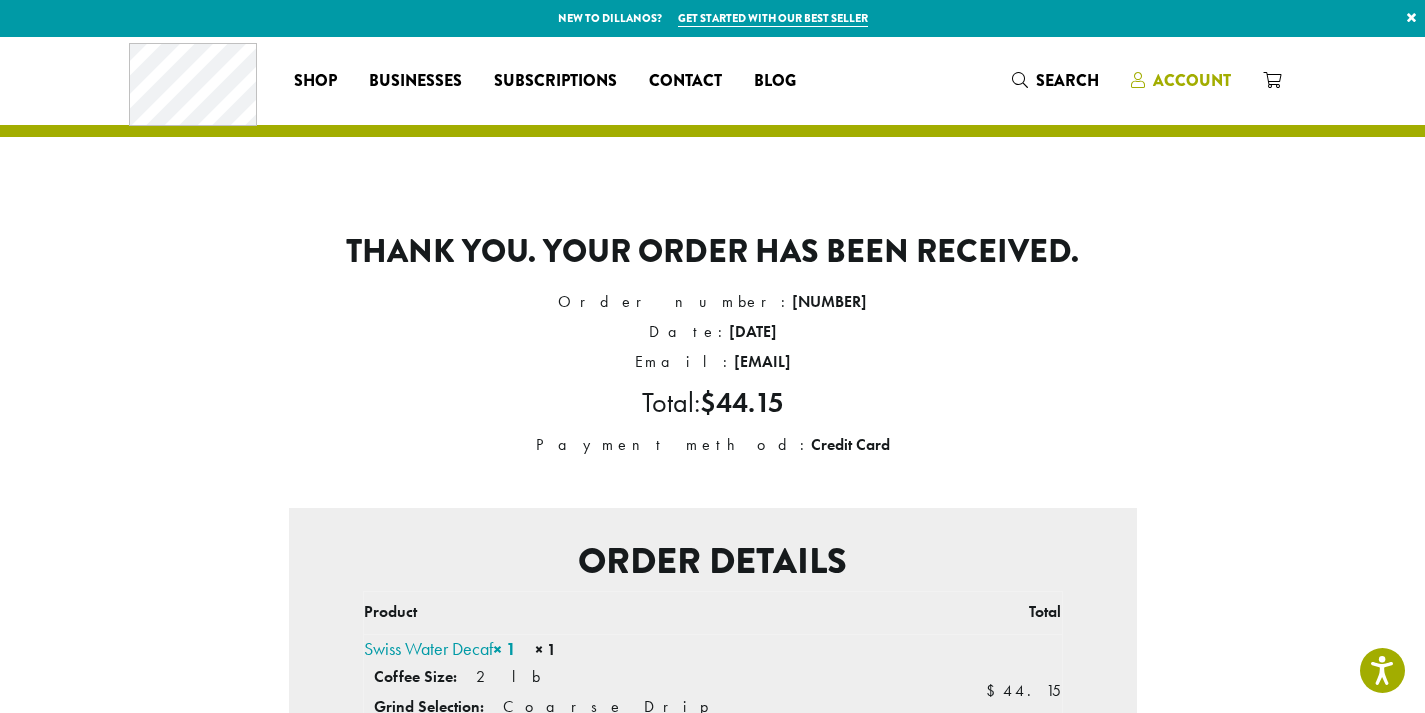 click on "Account" at bounding box center (1192, 80) 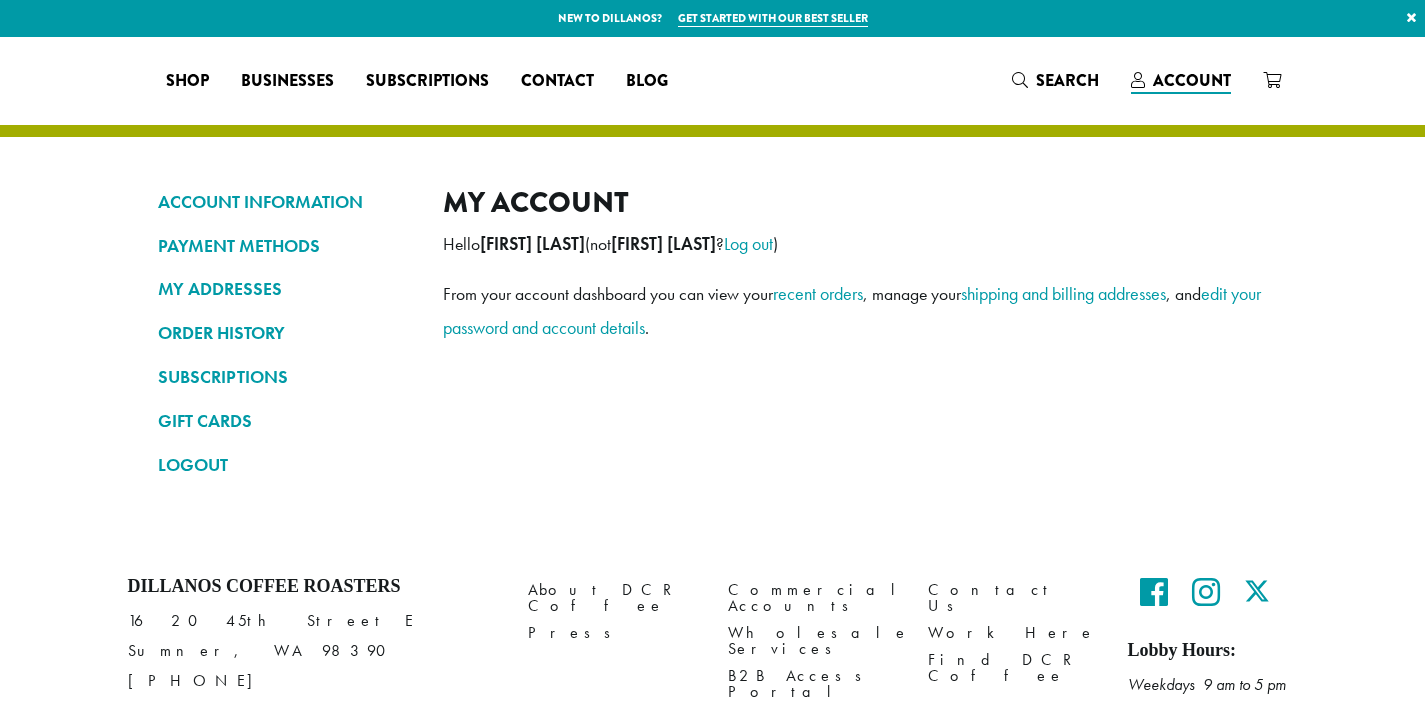 scroll, scrollTop: 0, scrollLeft: 0, axis: both 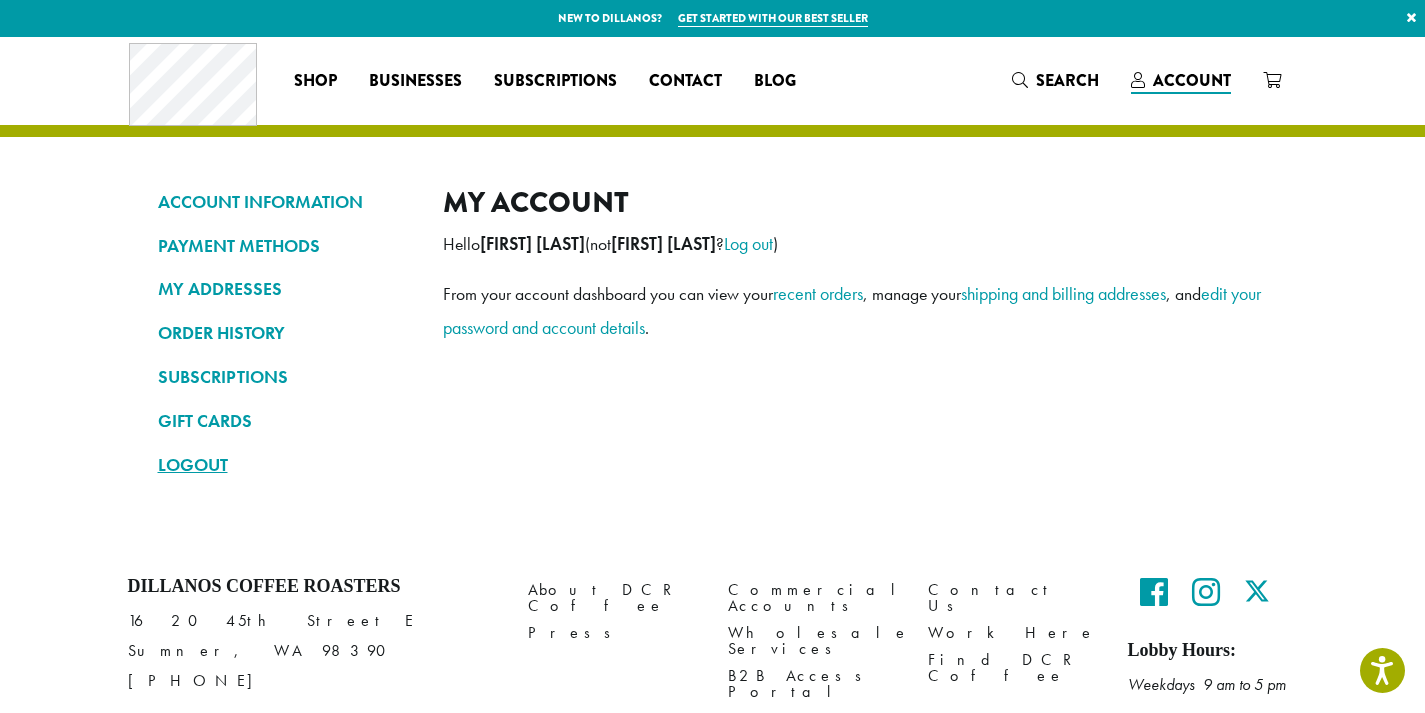 click on "LOGOUT" at bounding box center [285, 465] 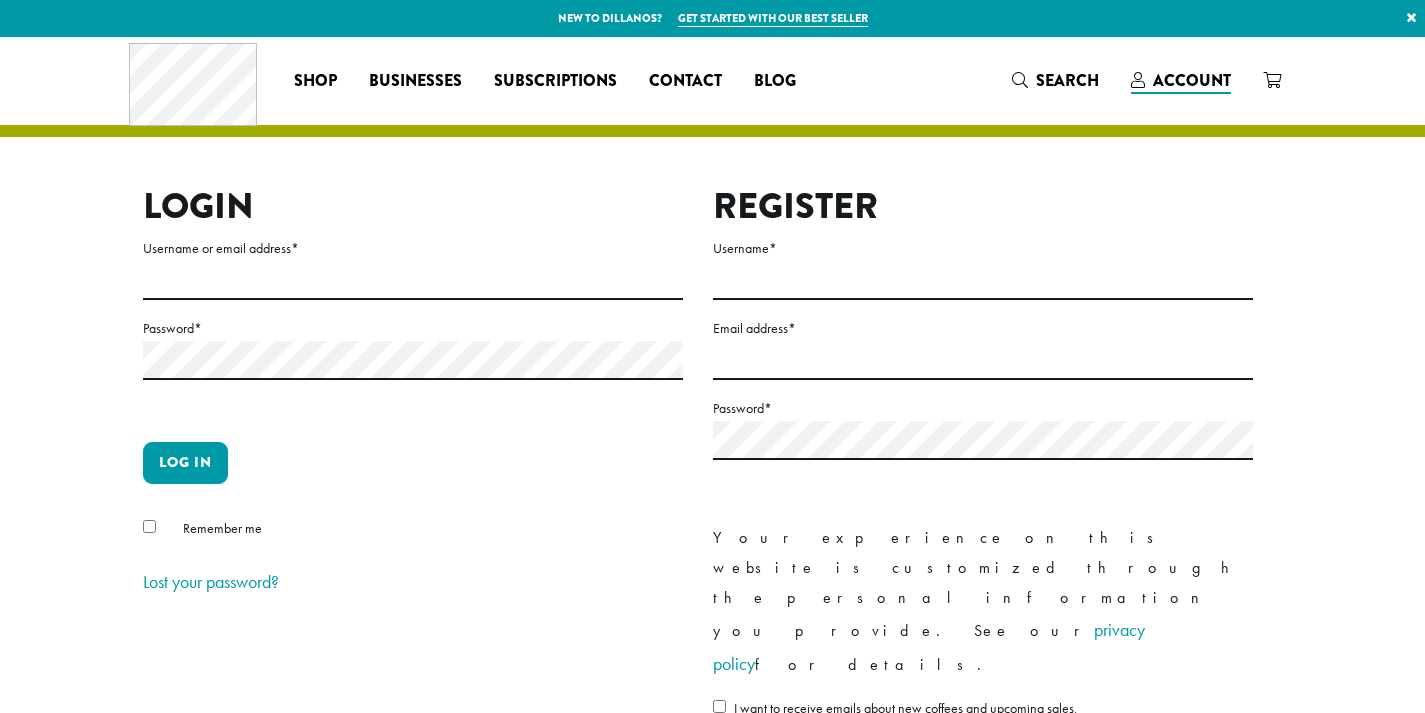 scroll, scrollTop: 0, scrollLeft: 0, axis: both 